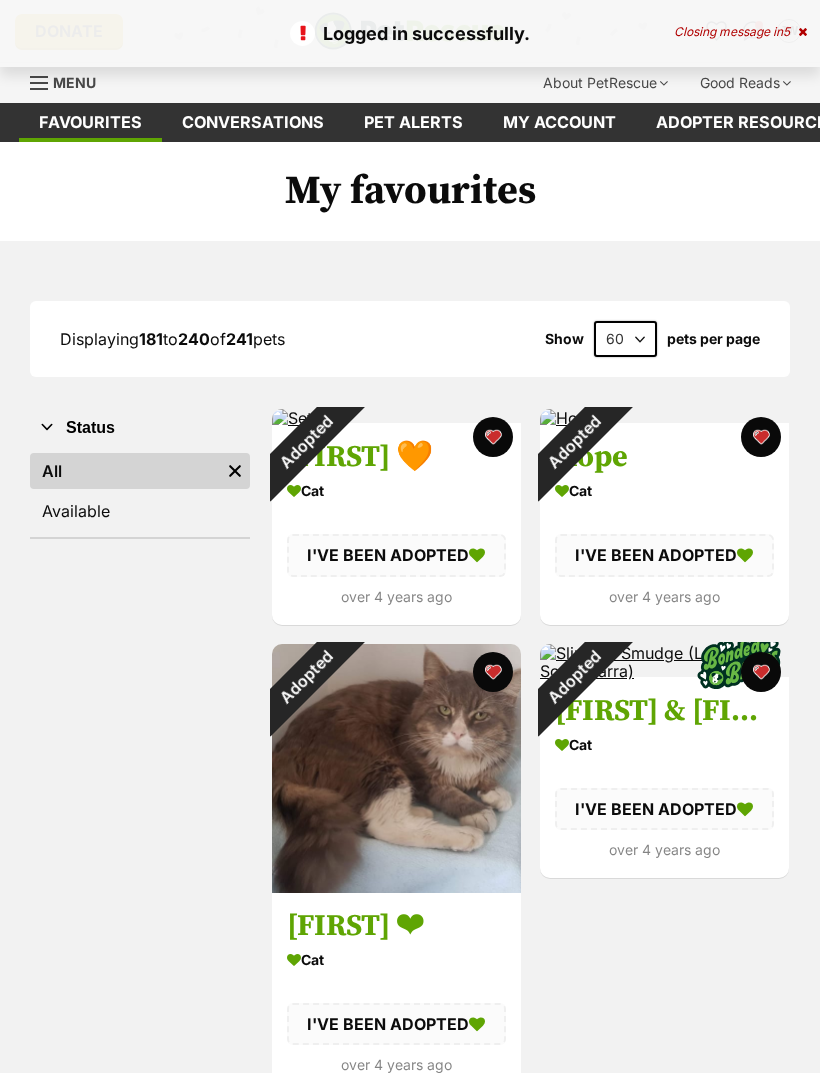 scroll, scrollTop: 0, scrollLeft: 0, axis: both 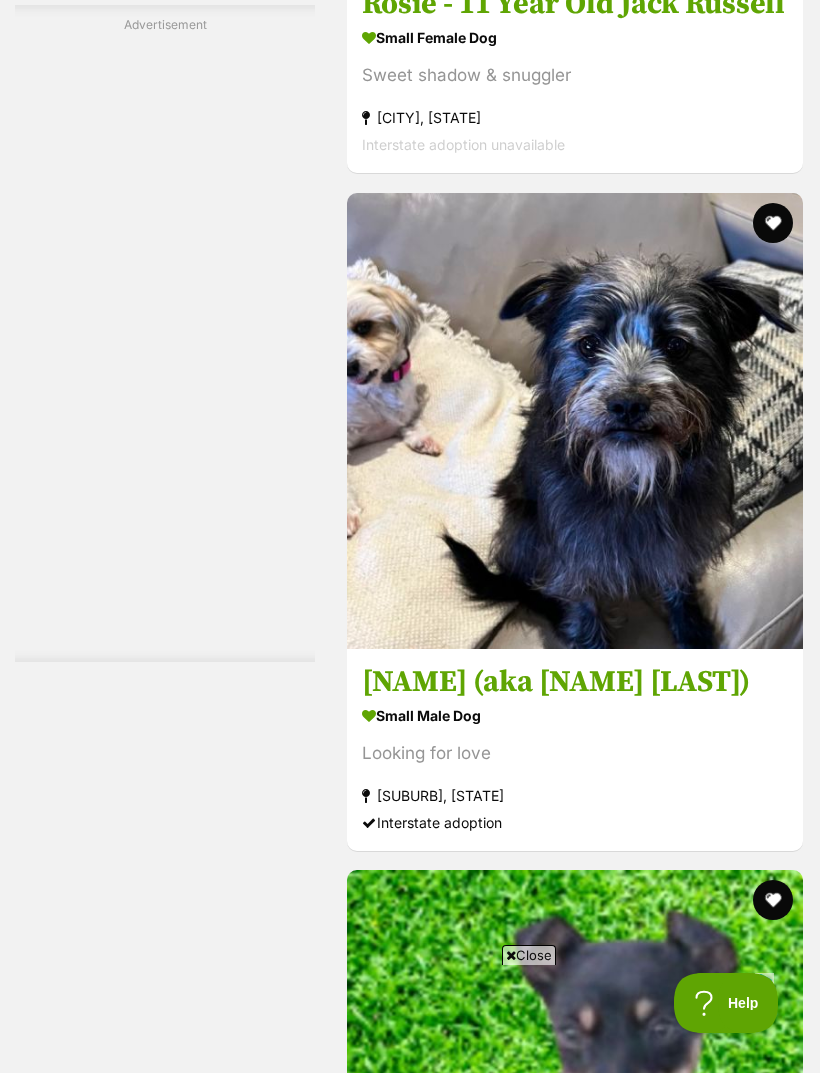 click on "Next" at bounding box center (575, 9196) 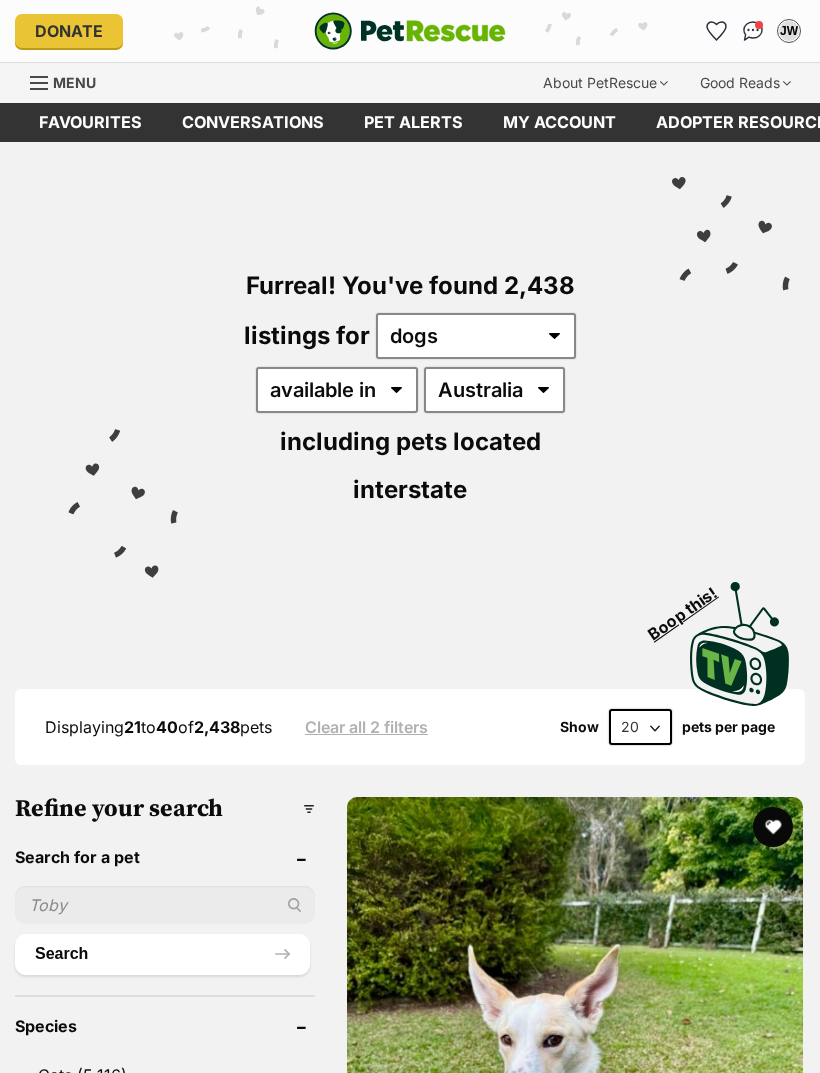 scroll, scrollTop: 0, scrollLeft: 0, axis: both 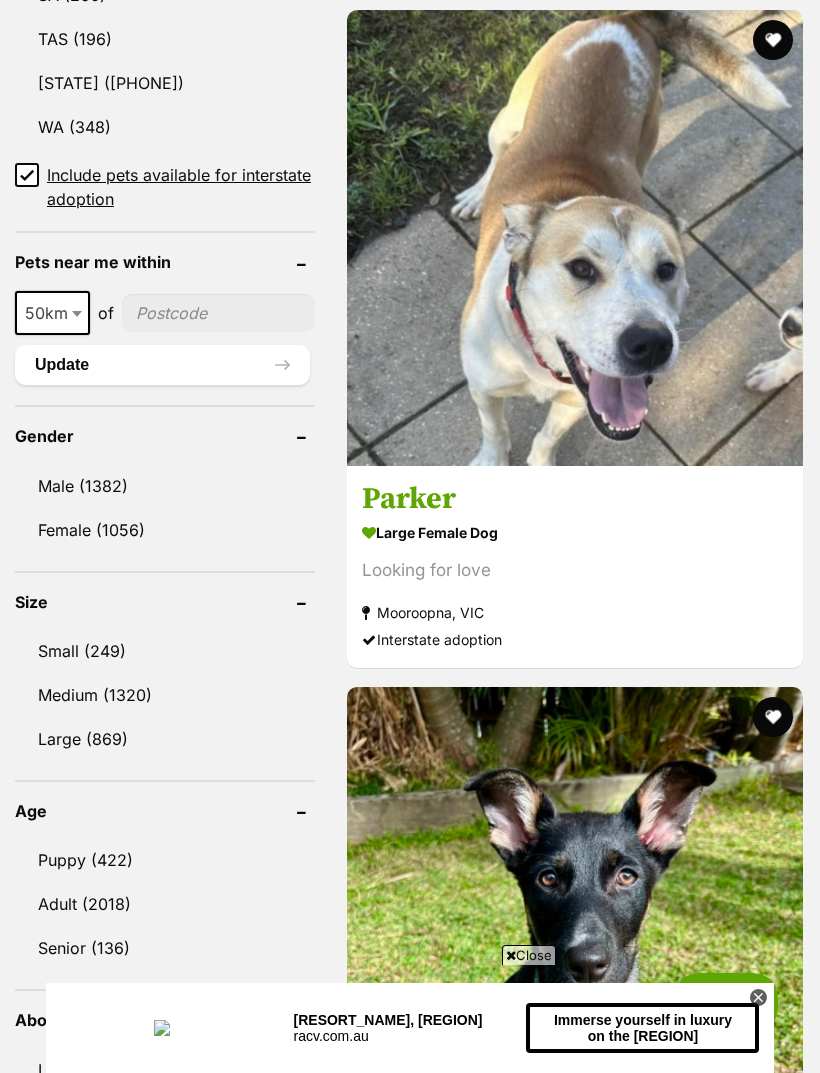 click on "Small (249)" at bounding box center (165, 651) 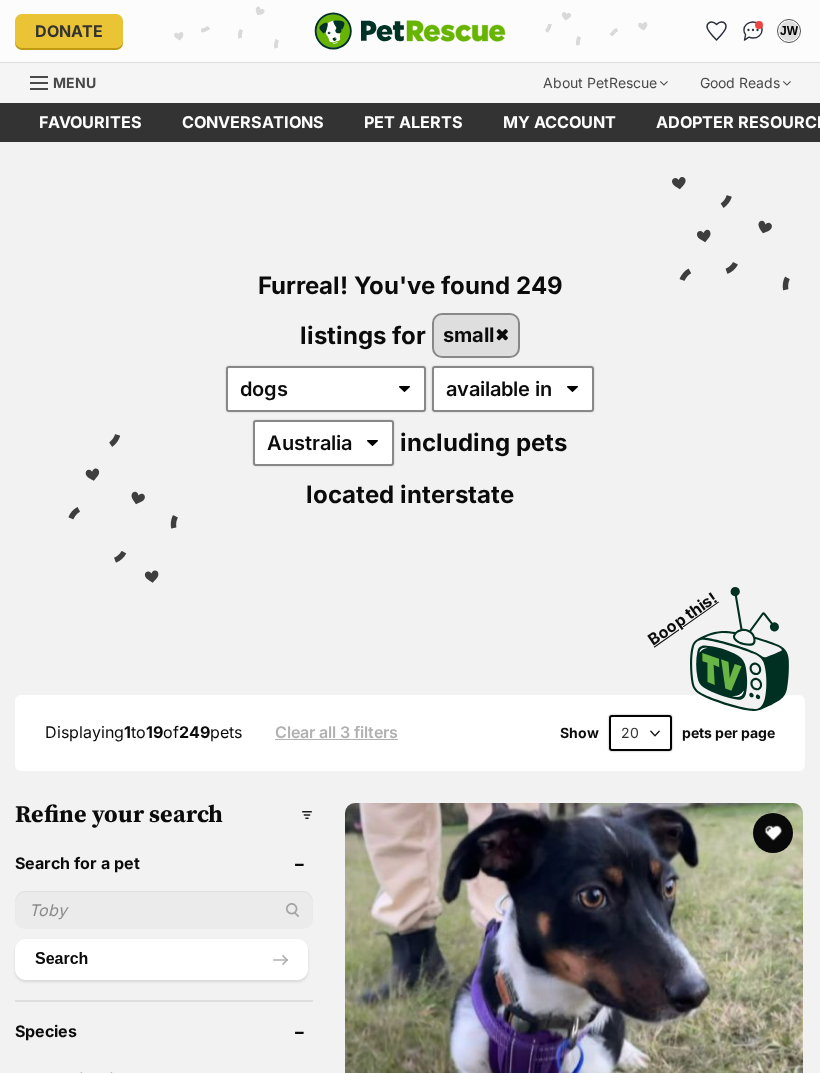 scroll, scrollTop: 0, scrollLeft: 0, axis: both 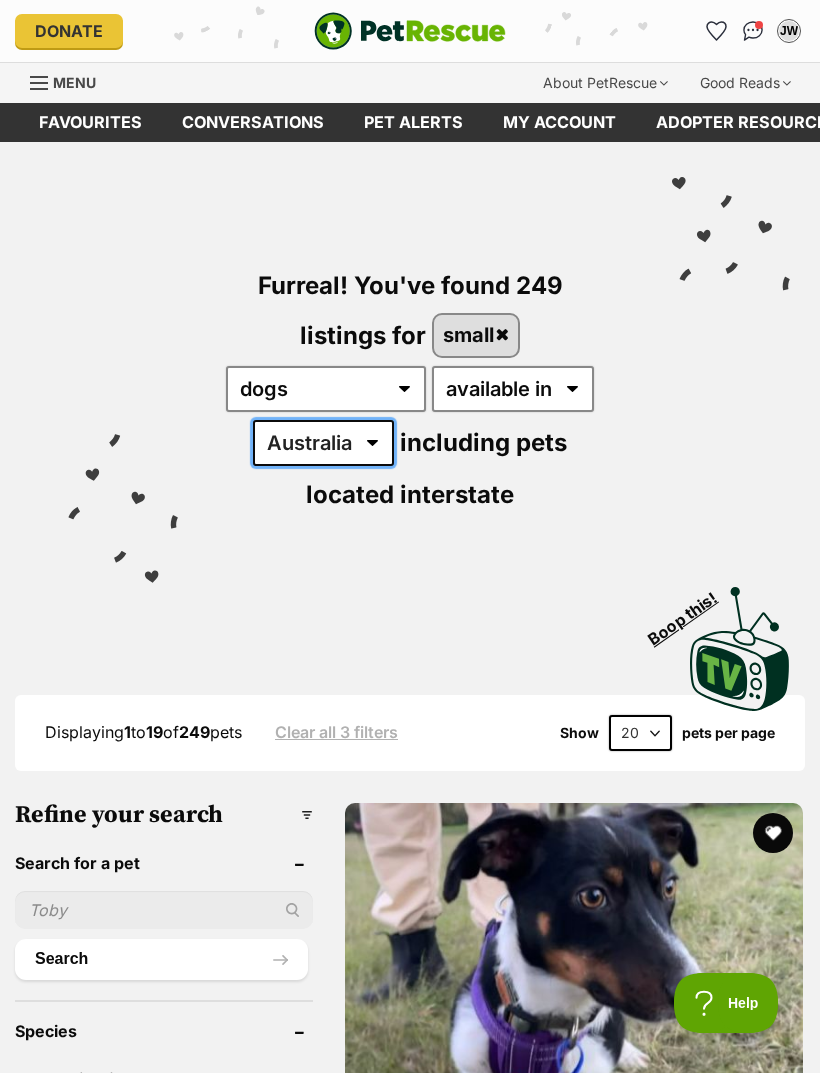click on "Australia
ACT
NSW
NT
QLD
SA
TAS
VIC
WA" at bounding box center [323, 443] 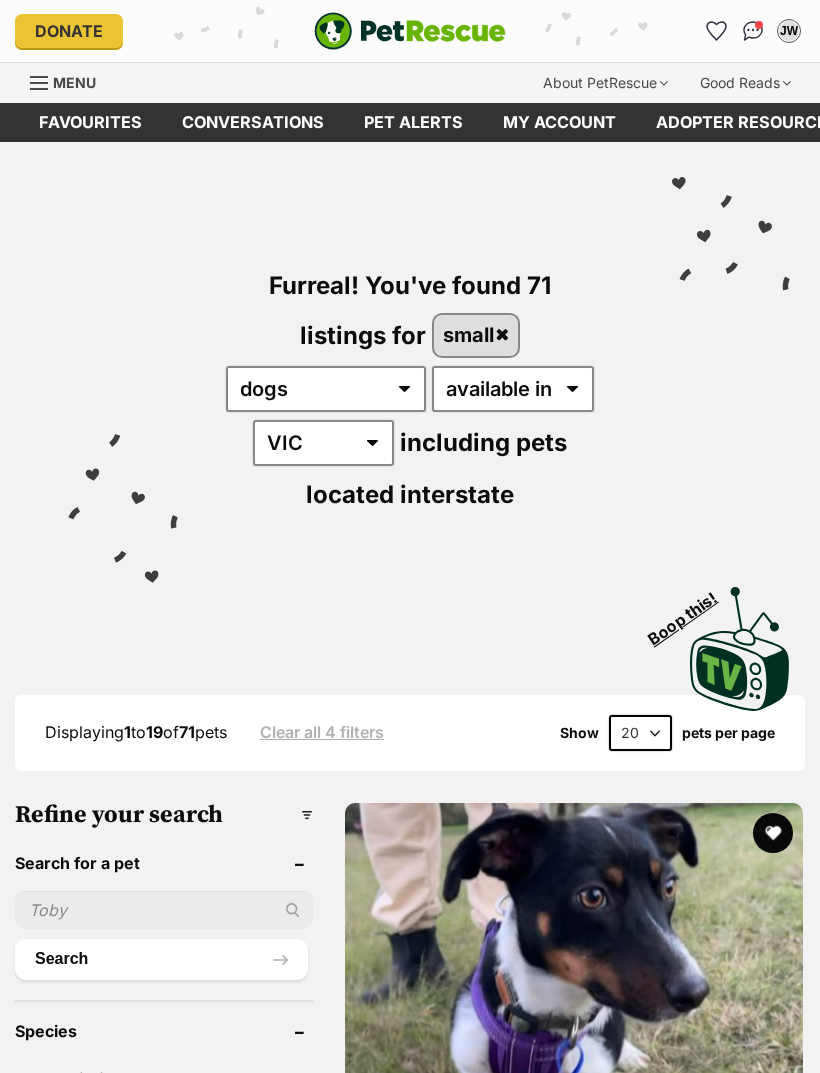 scroll, scrollTop: 0, scrollLeft: 0, axis: both 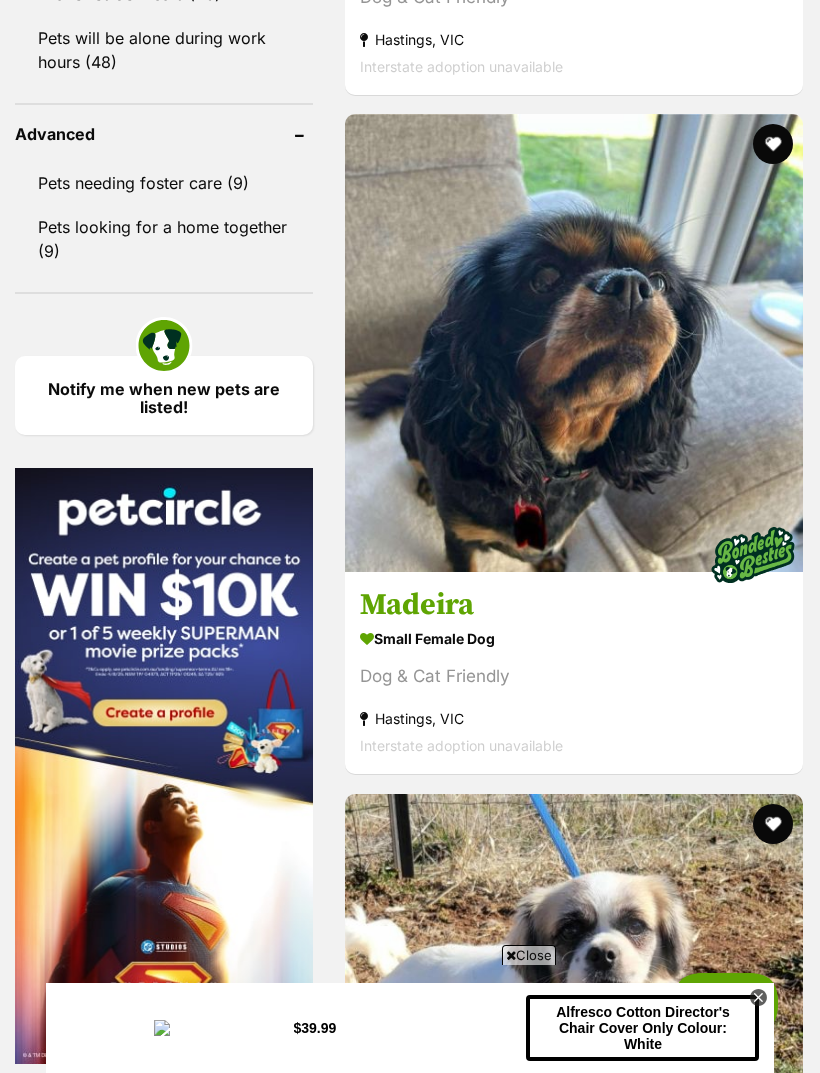 click at bounding box center [574, 4091] 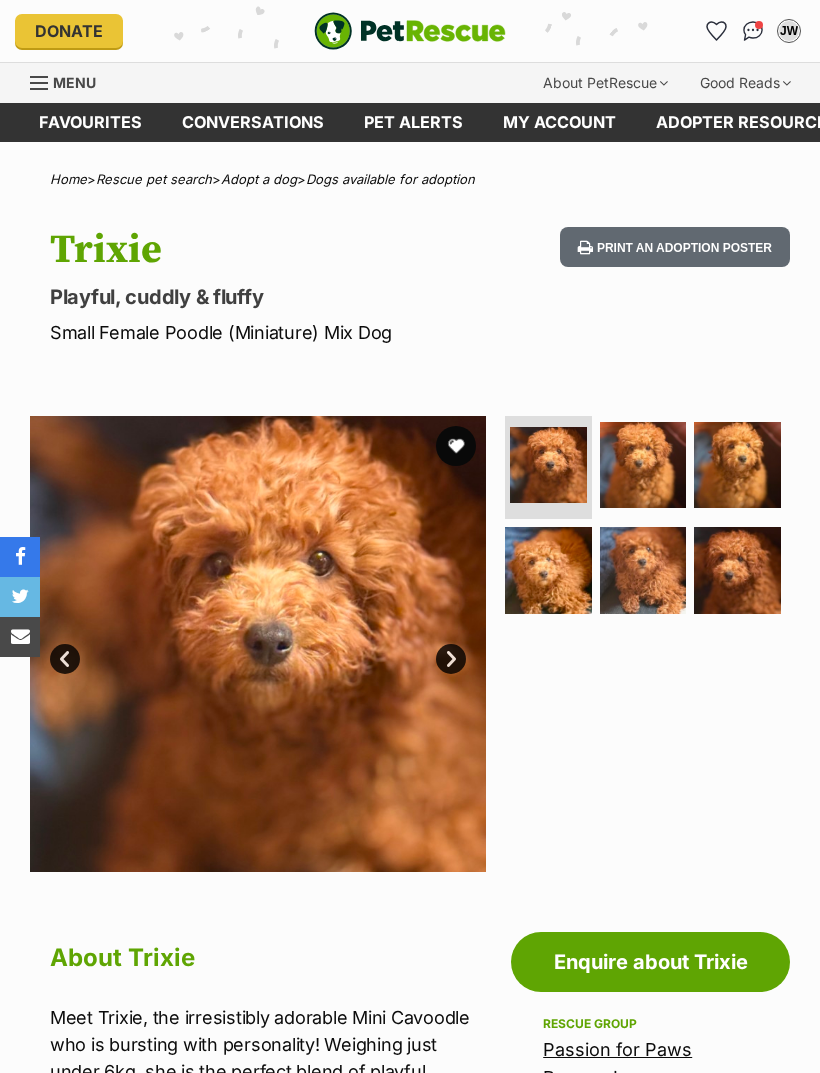 scroll, scrollTop: 0, scrollLeft: 0, axis: both 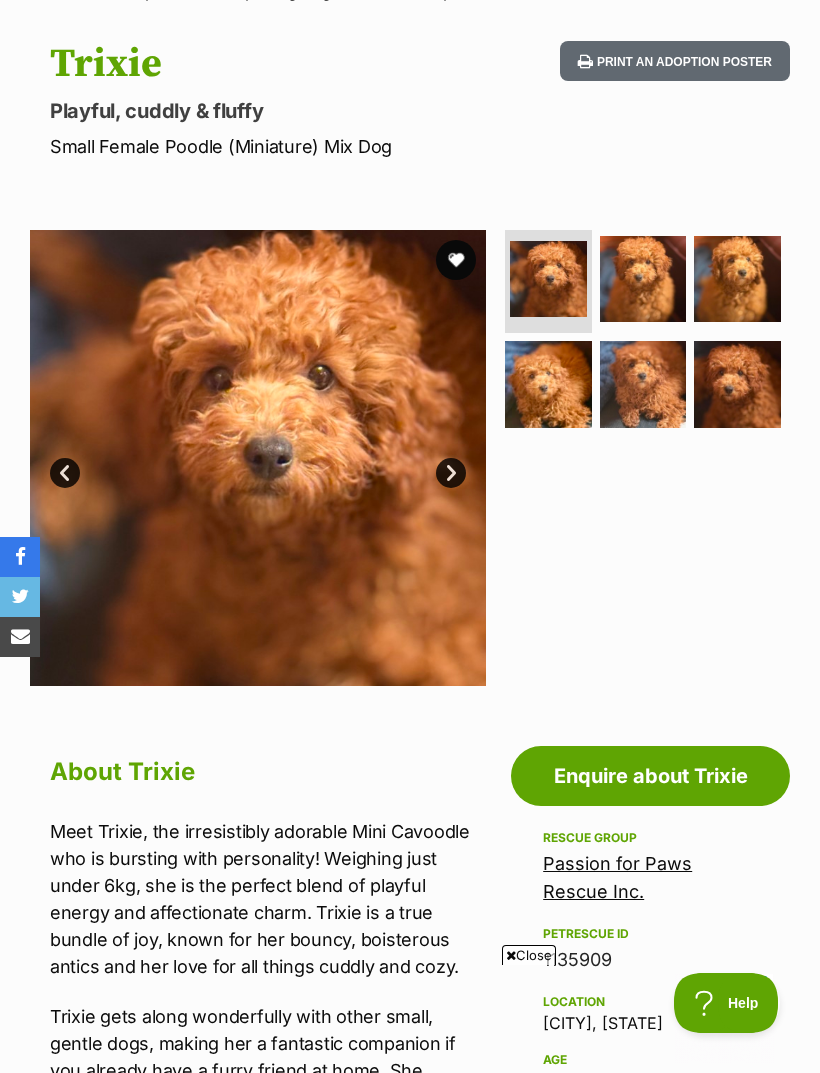 click on "Passion for Paws Rescue Inc." at bounding box center [617, 877] 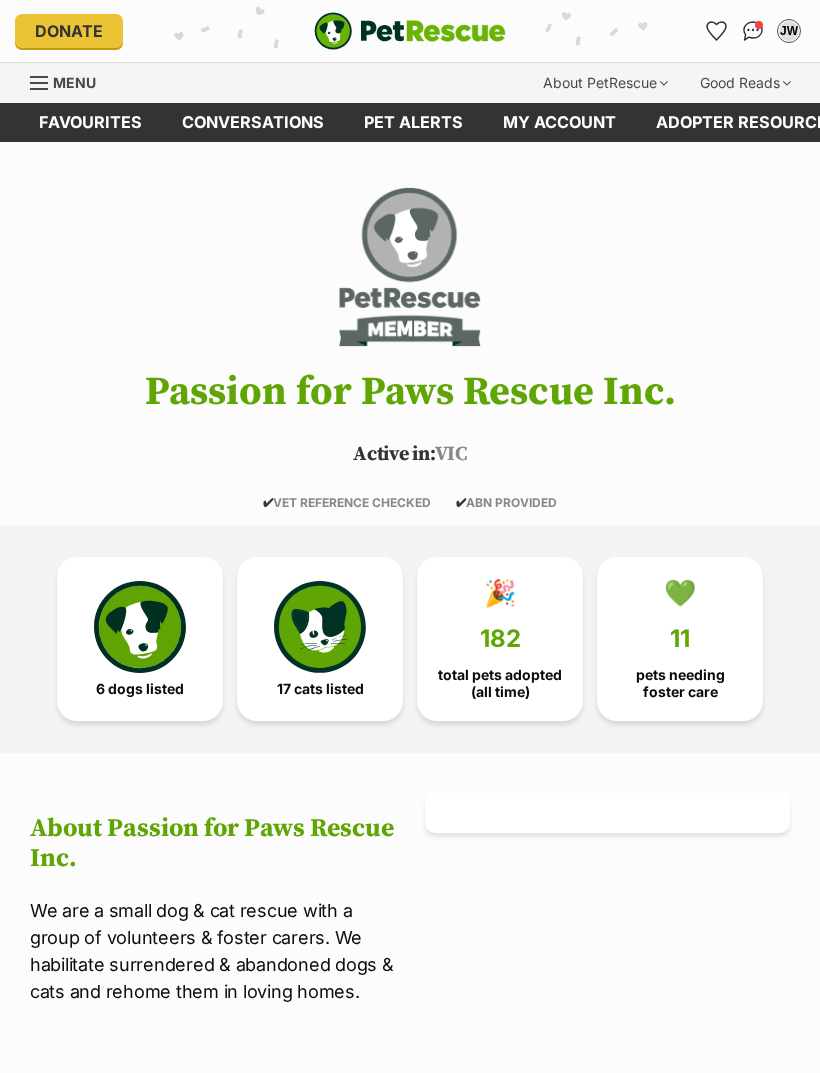 scroll, scrollTop: 0, scrollLeft: 0, axis: both 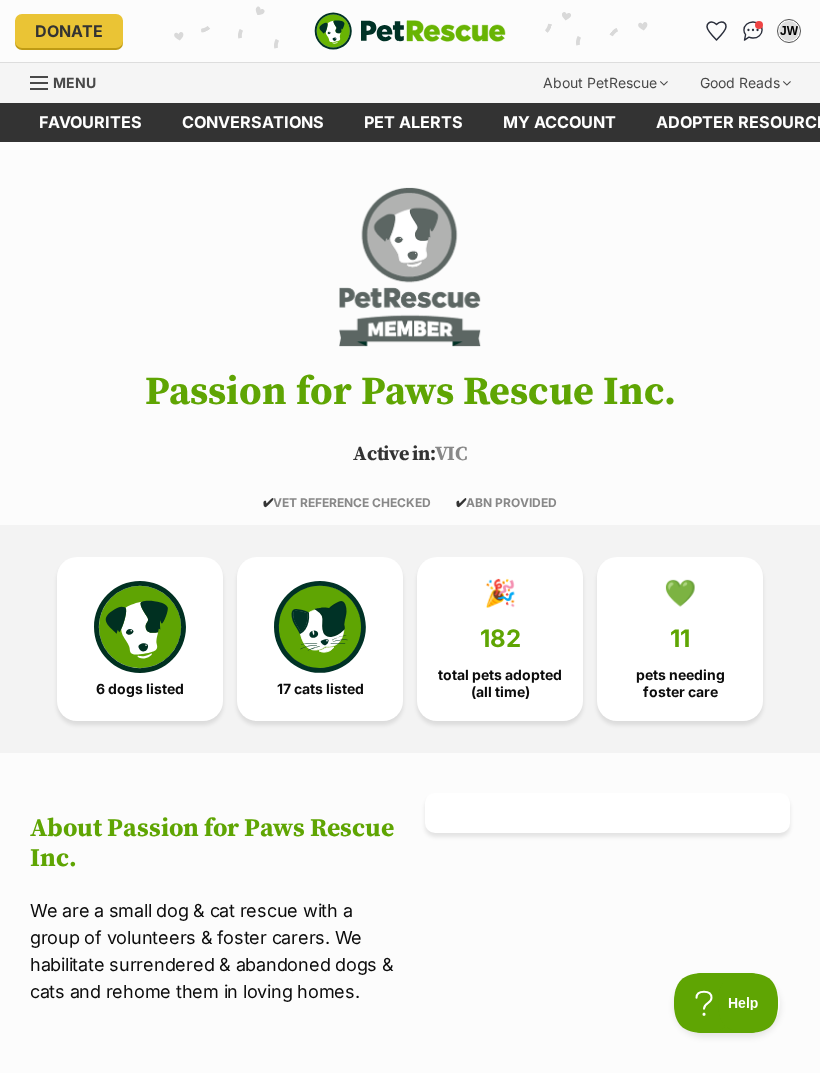 click at bounding box center [140, 627] 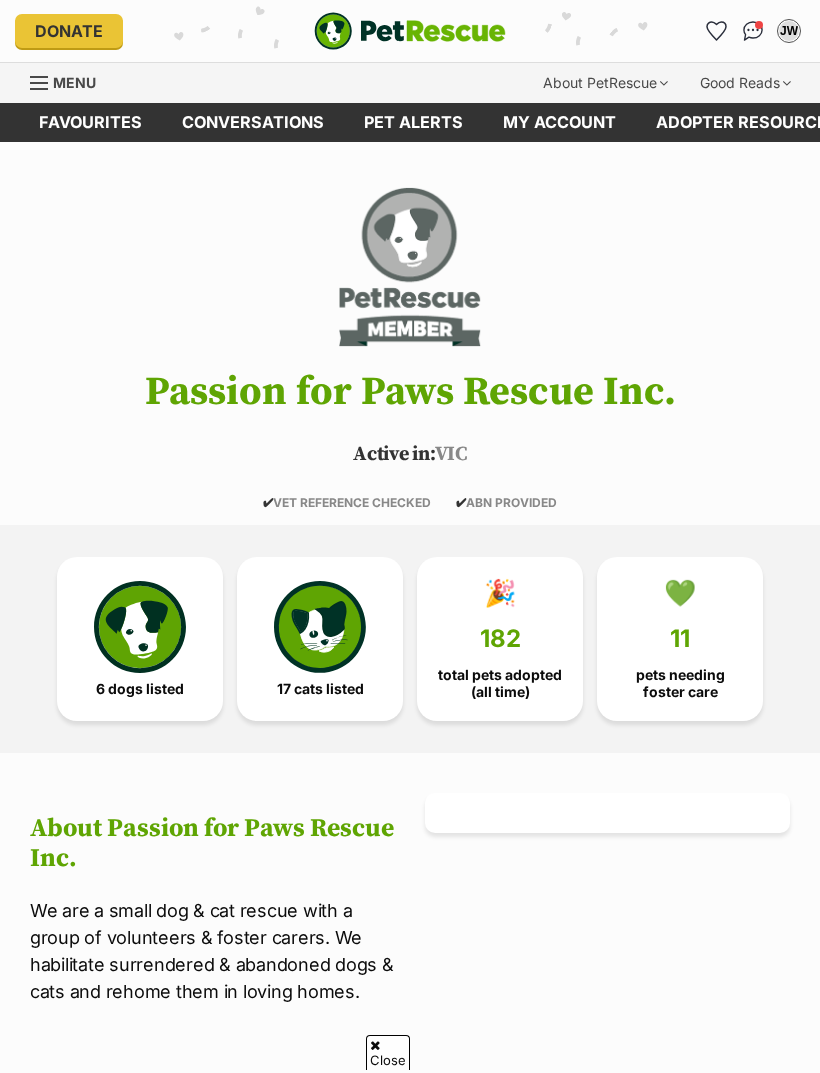 scroll, scrollTop: 1605, scrollLeft: 0, axis: vertical 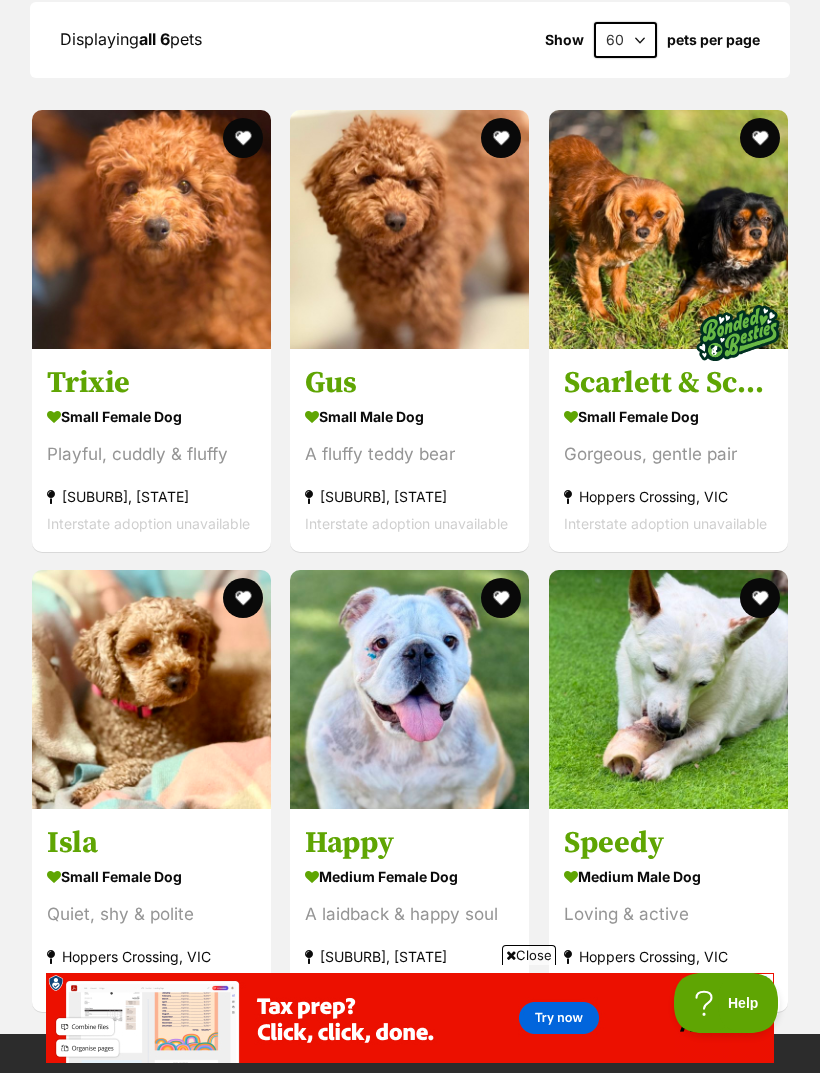 click at bounding box center (409, 229) 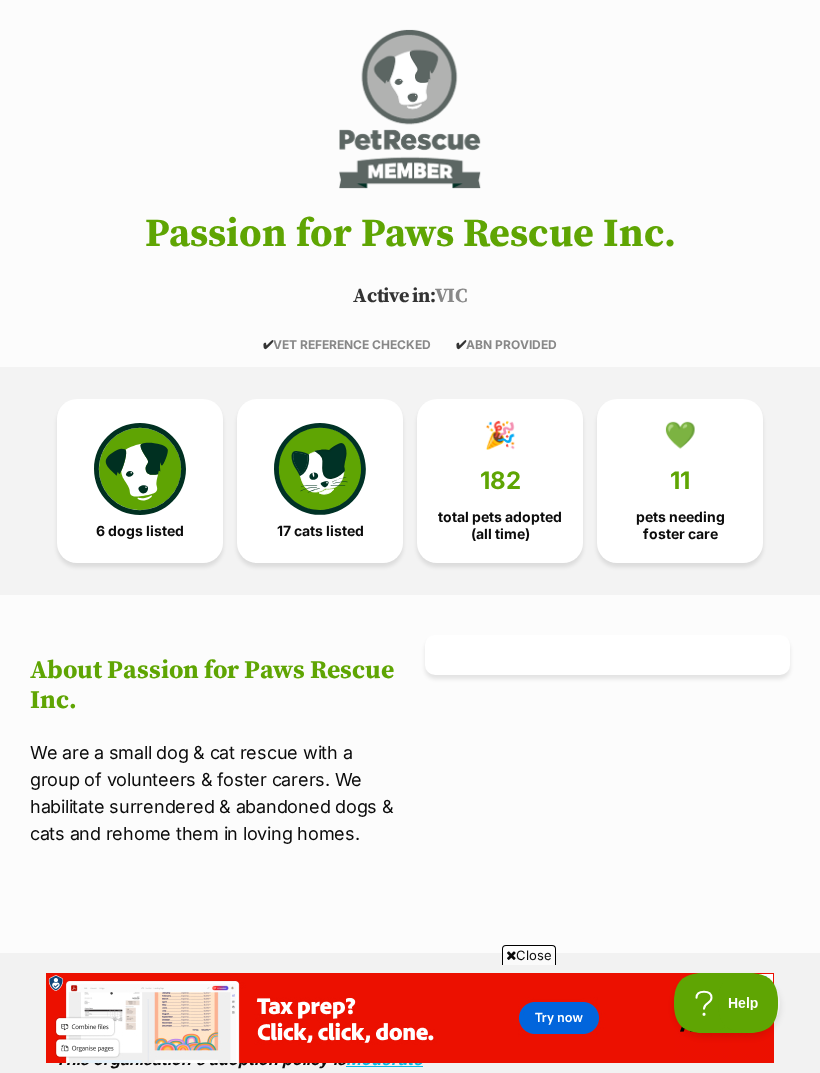 scroll, scrollTop: 135, scrollLeft: 0, axis: vertical 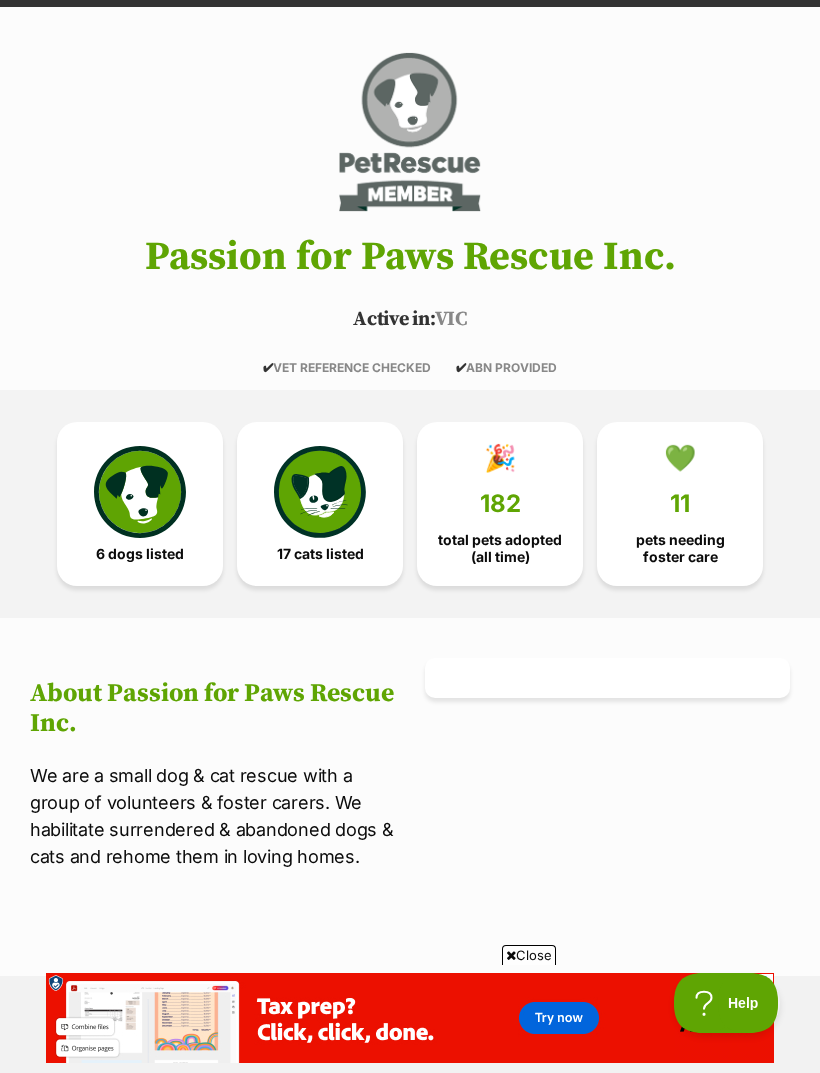 click at bounding box center (320, 492) 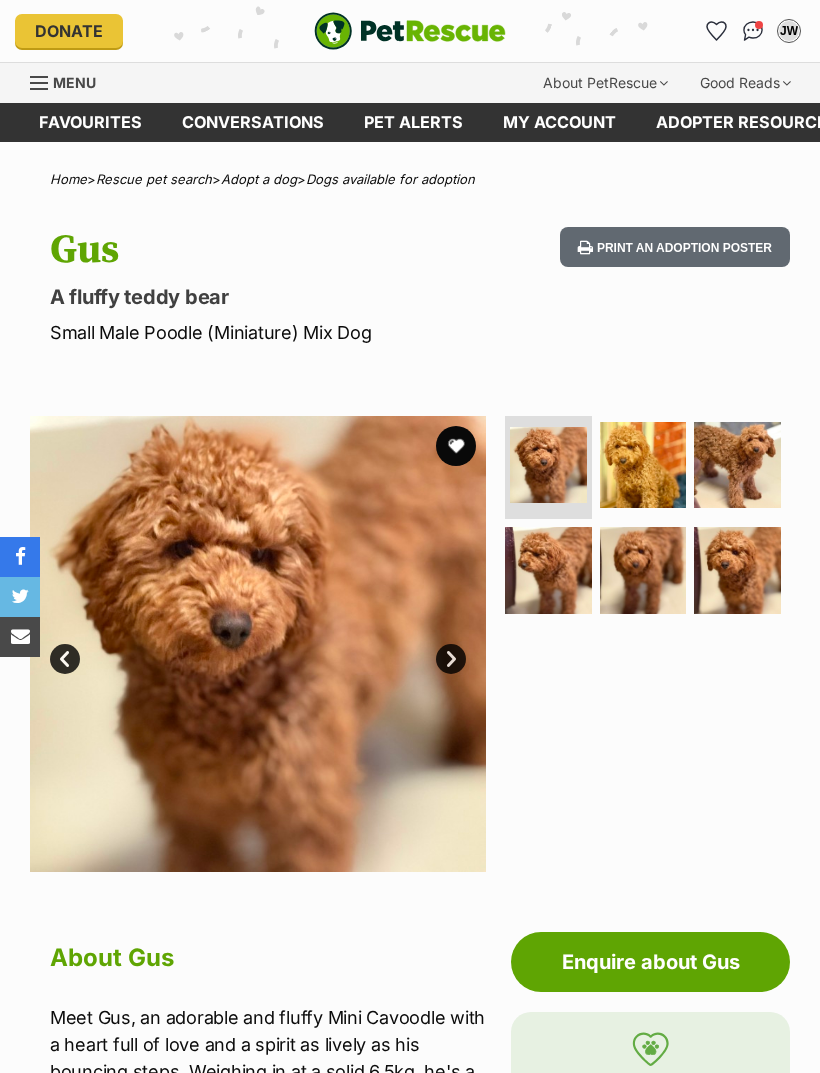 scroll, scrollTop: 0, scrollLeft: 0, axis: both 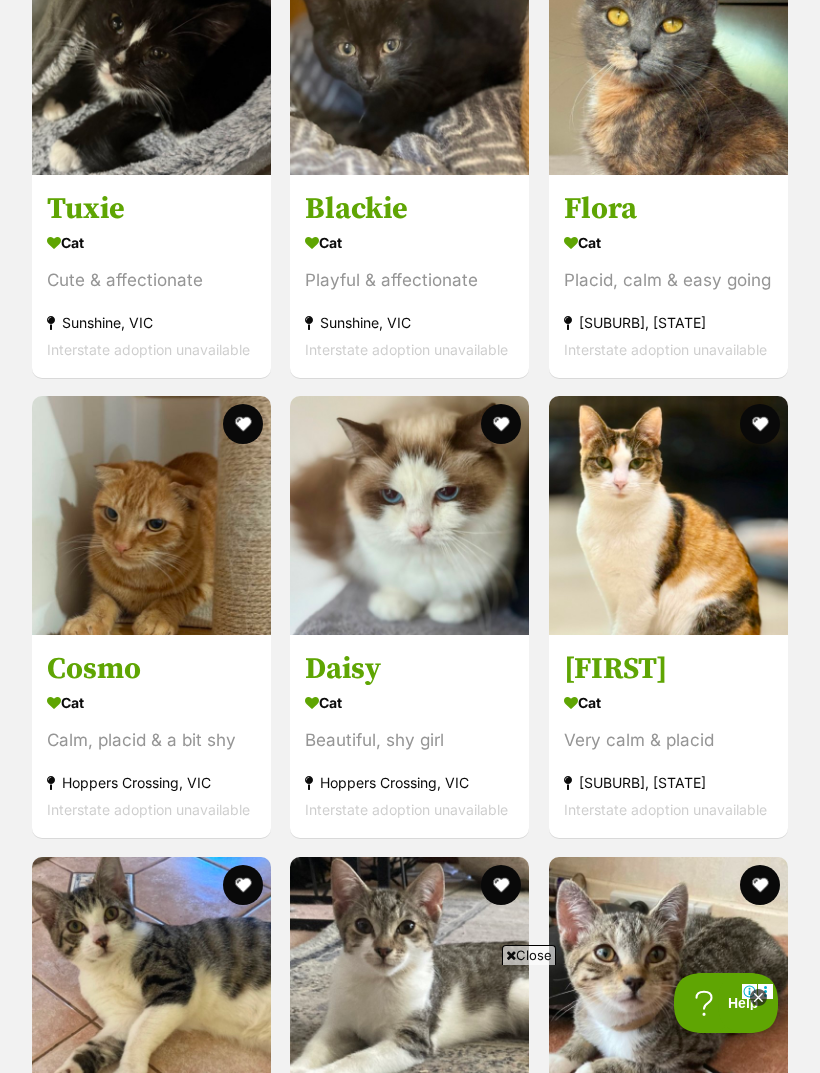 click at bounding box center [409, 515] 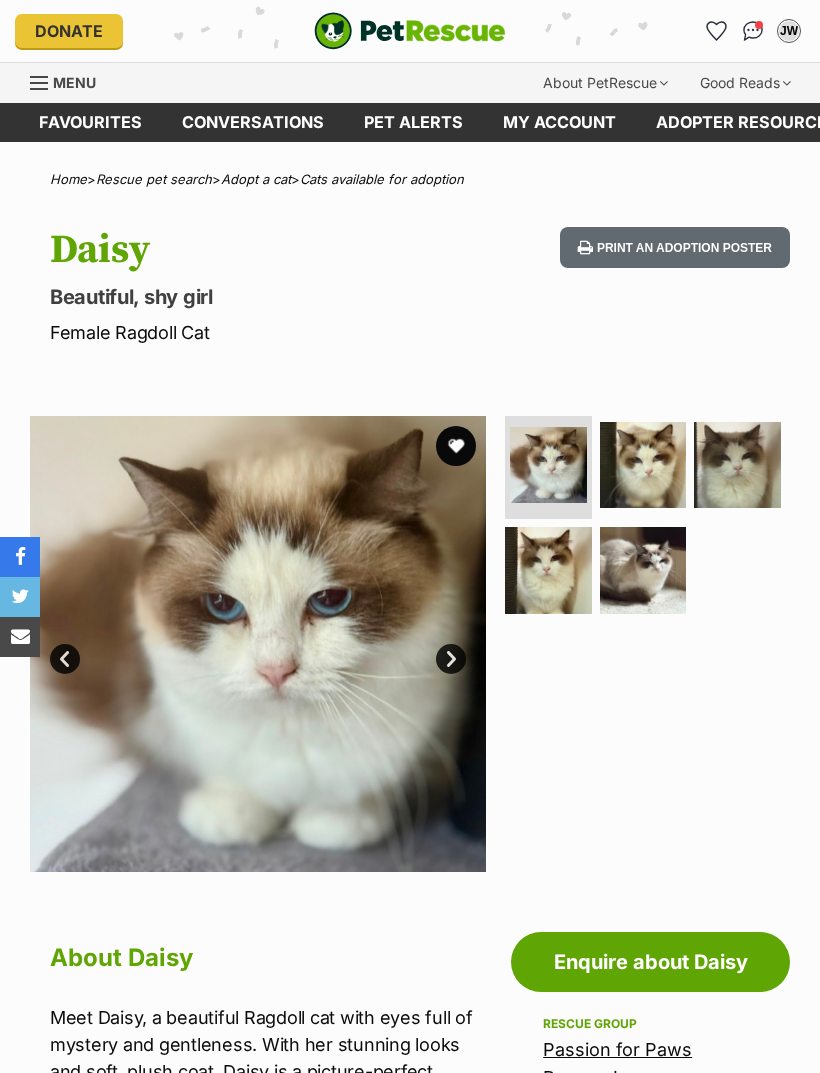 scroll, scrollTop: 0, scrollLeft: 0, axis: both 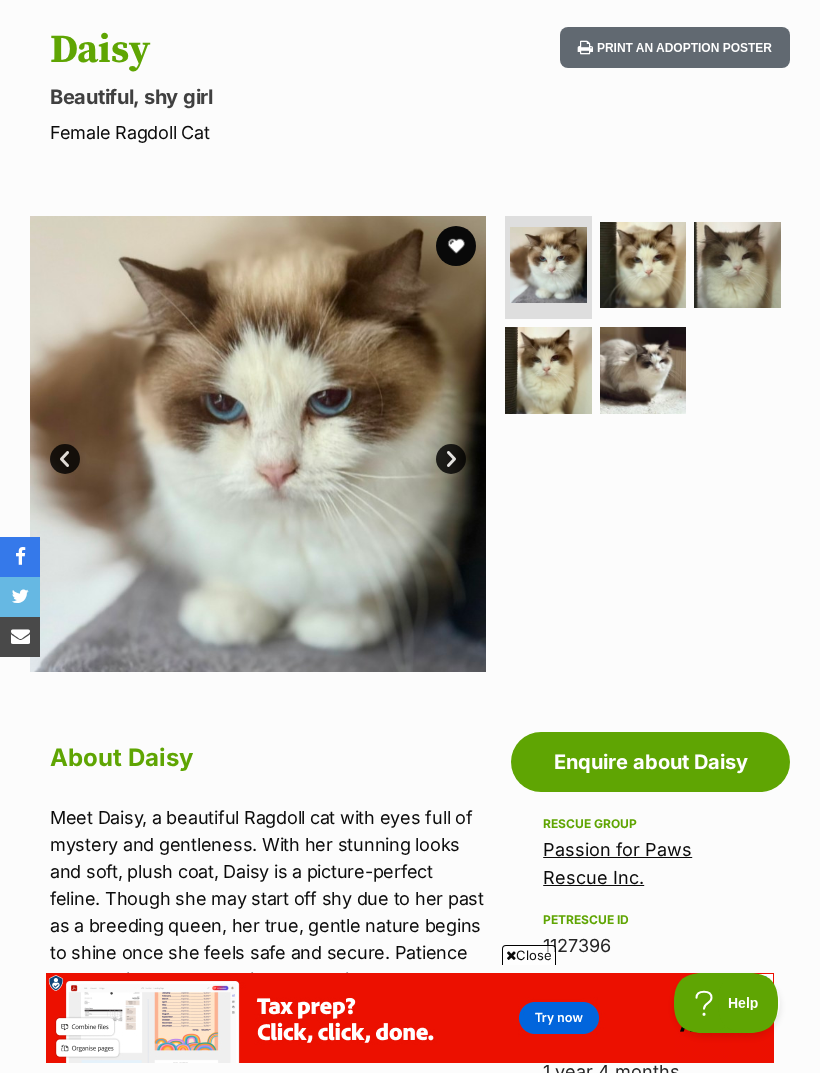 click at bounding box center (643, 265) 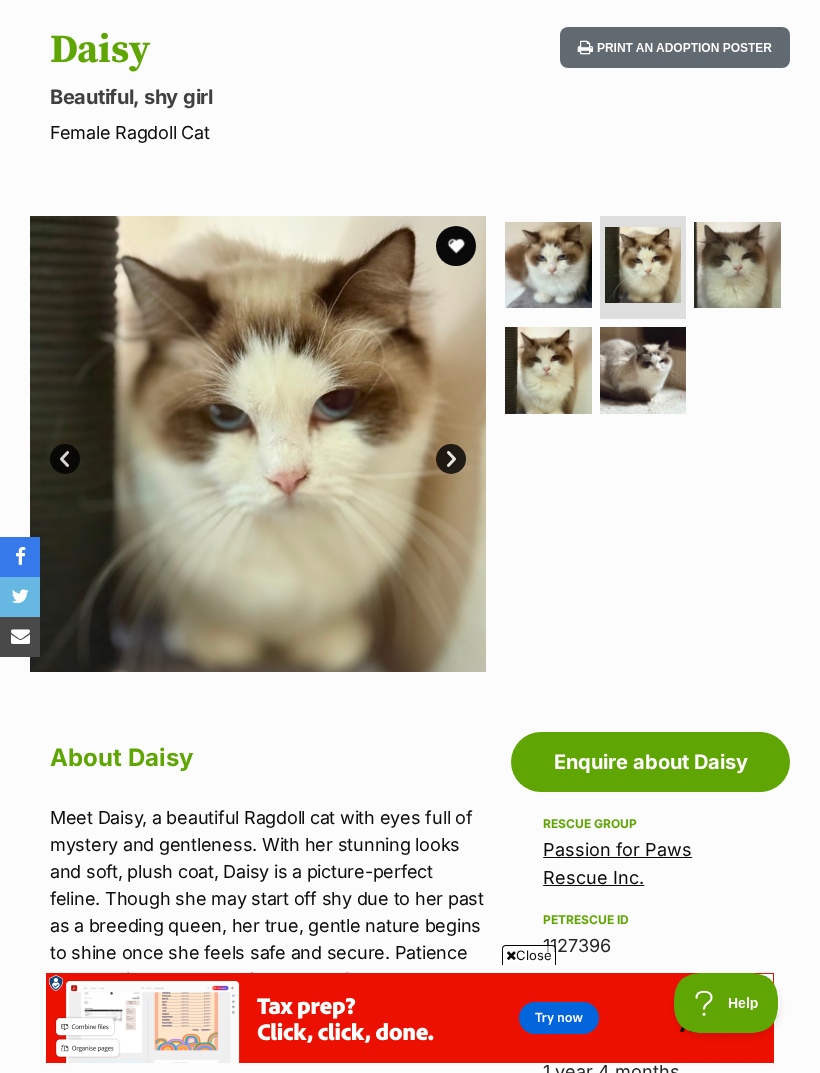 click at bounding box center [737, 265] 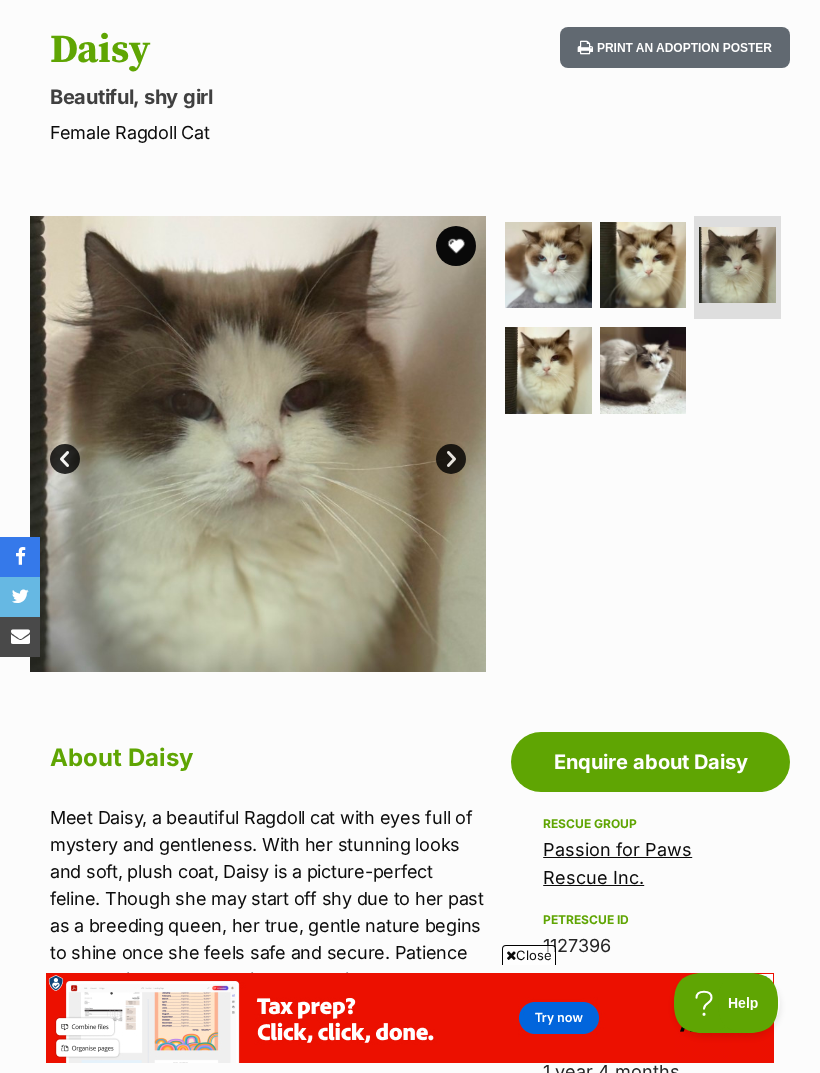 click at bounding box center [548, 370] 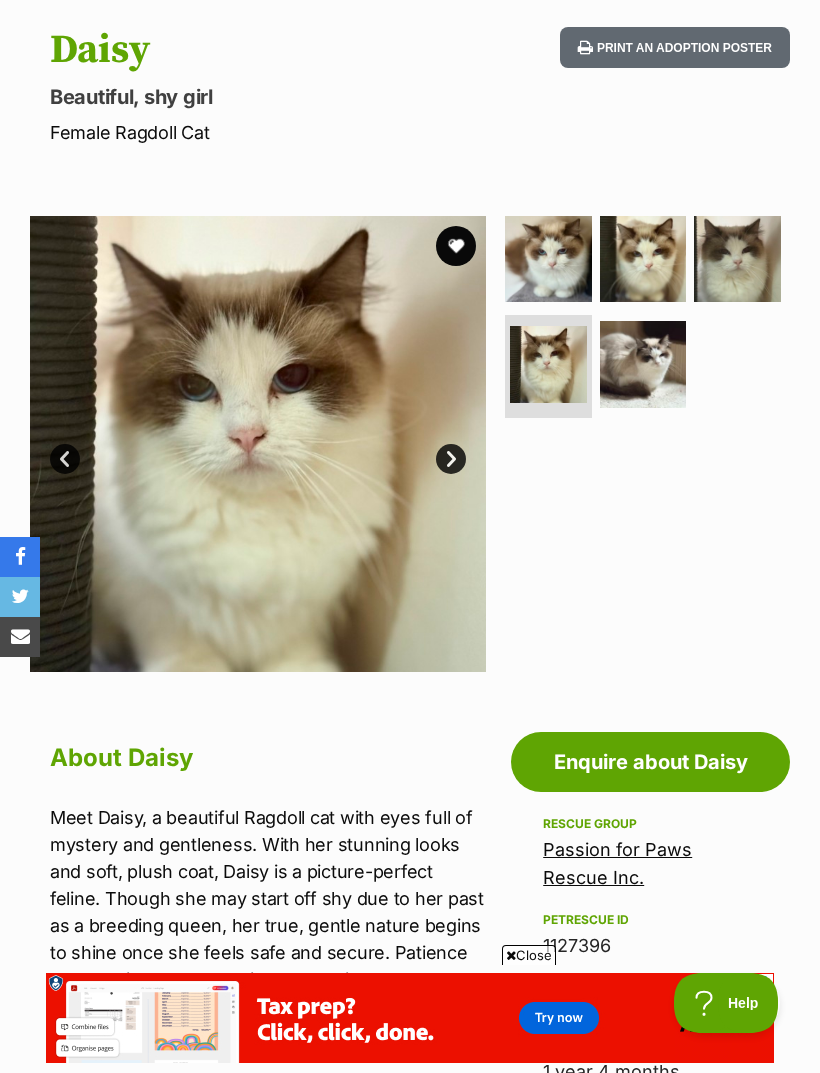 click at bounding box center (643, 364) 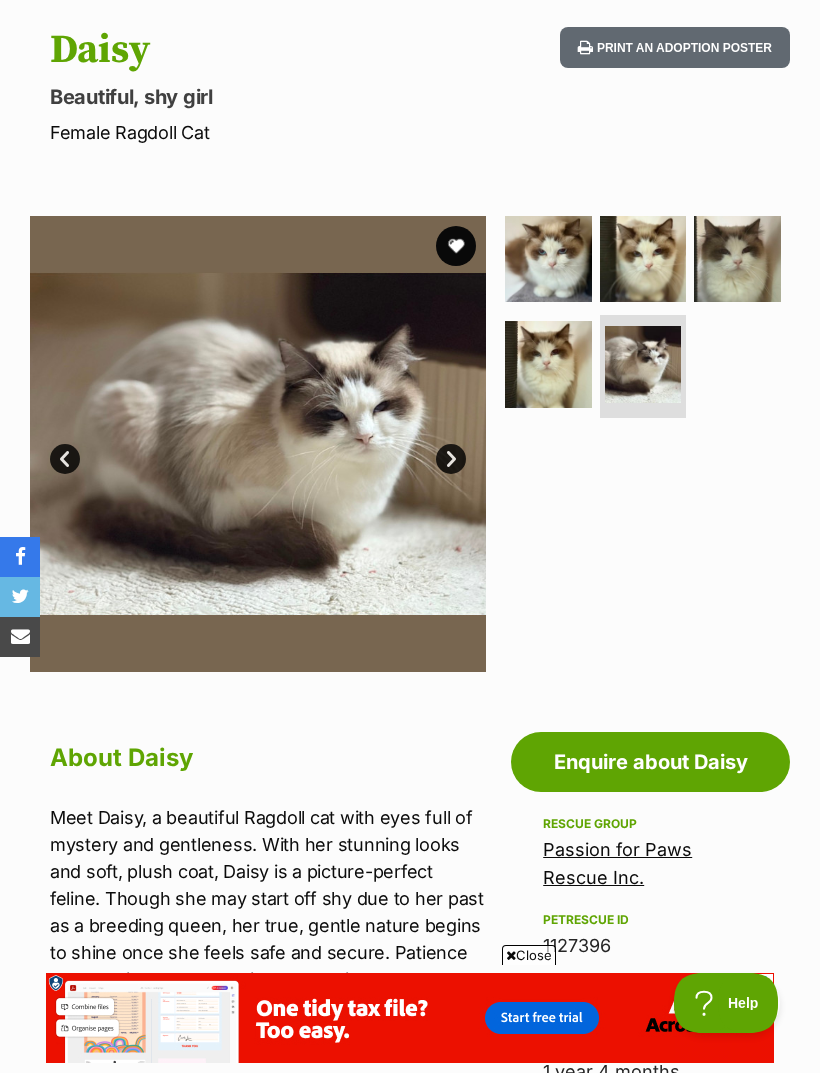 scroll, scrollTop: 0, scrollLeft: 0, axis: both 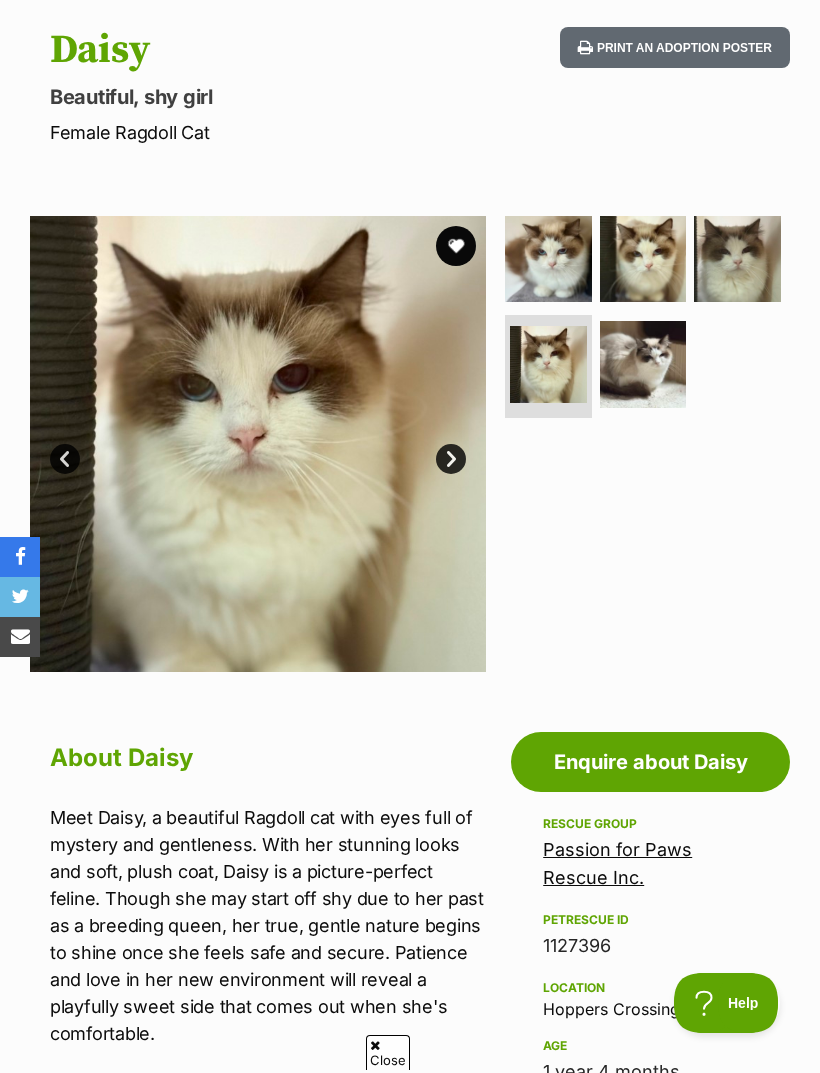 click at bounding box center (737, 259) 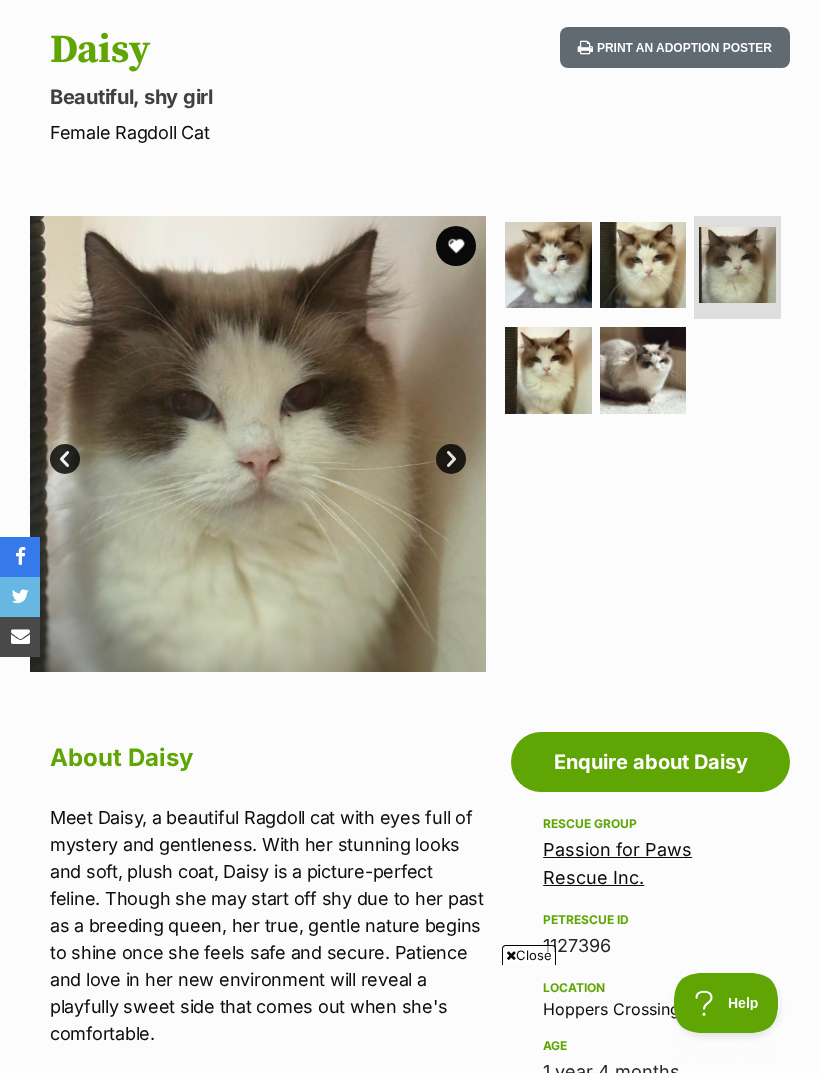 scroll, scrollTop: 0, scrollLeft: 0, axis: both 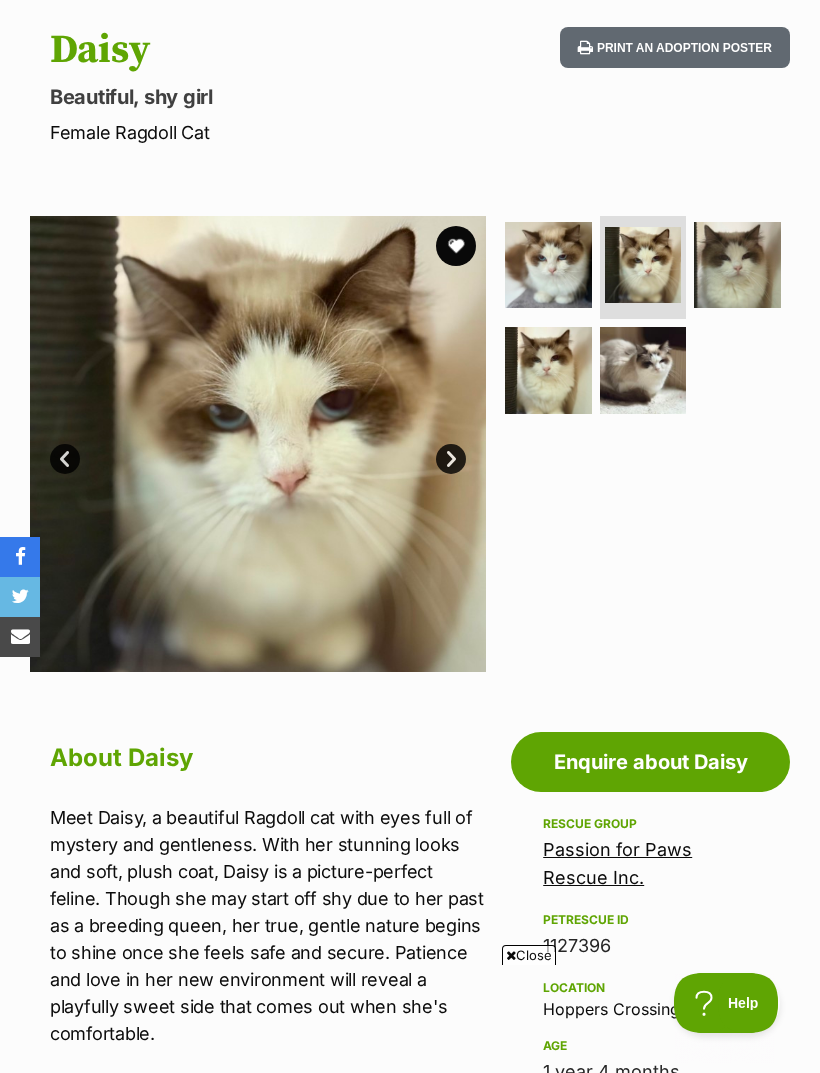 click at bounding box center [548, 265] 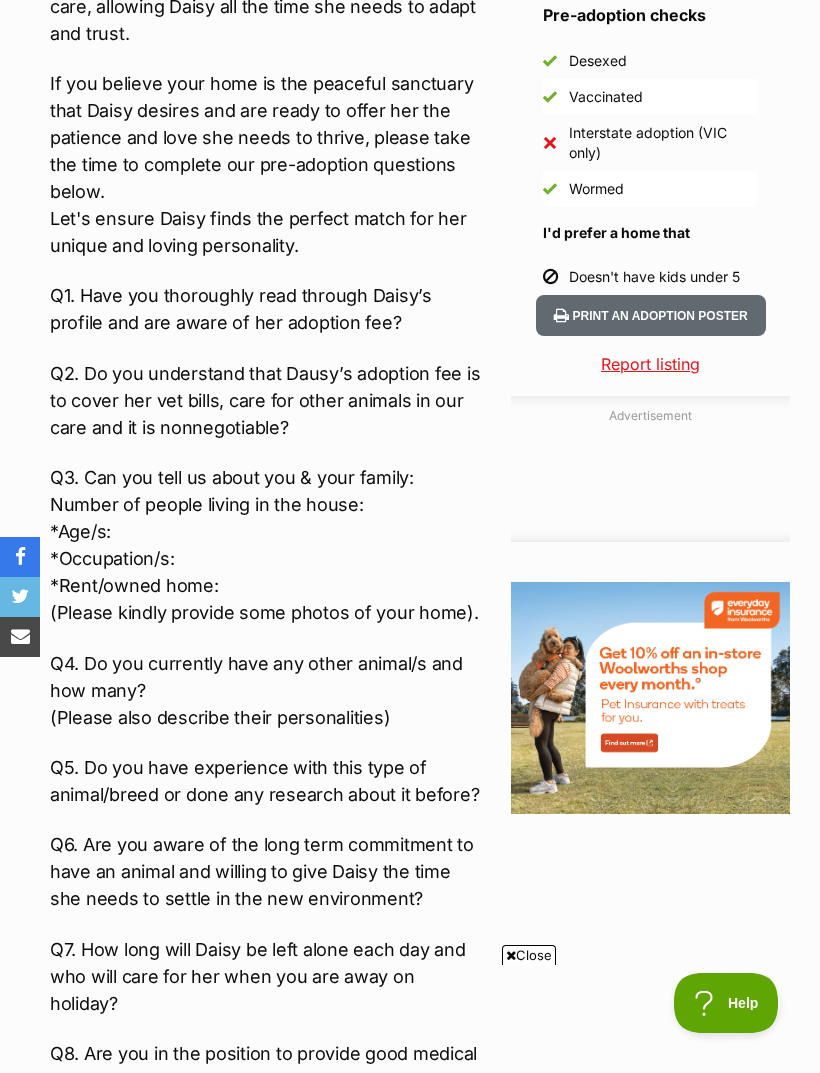 scroll, scrollTop: 1762, scrollLeft: 0, axis: vertical 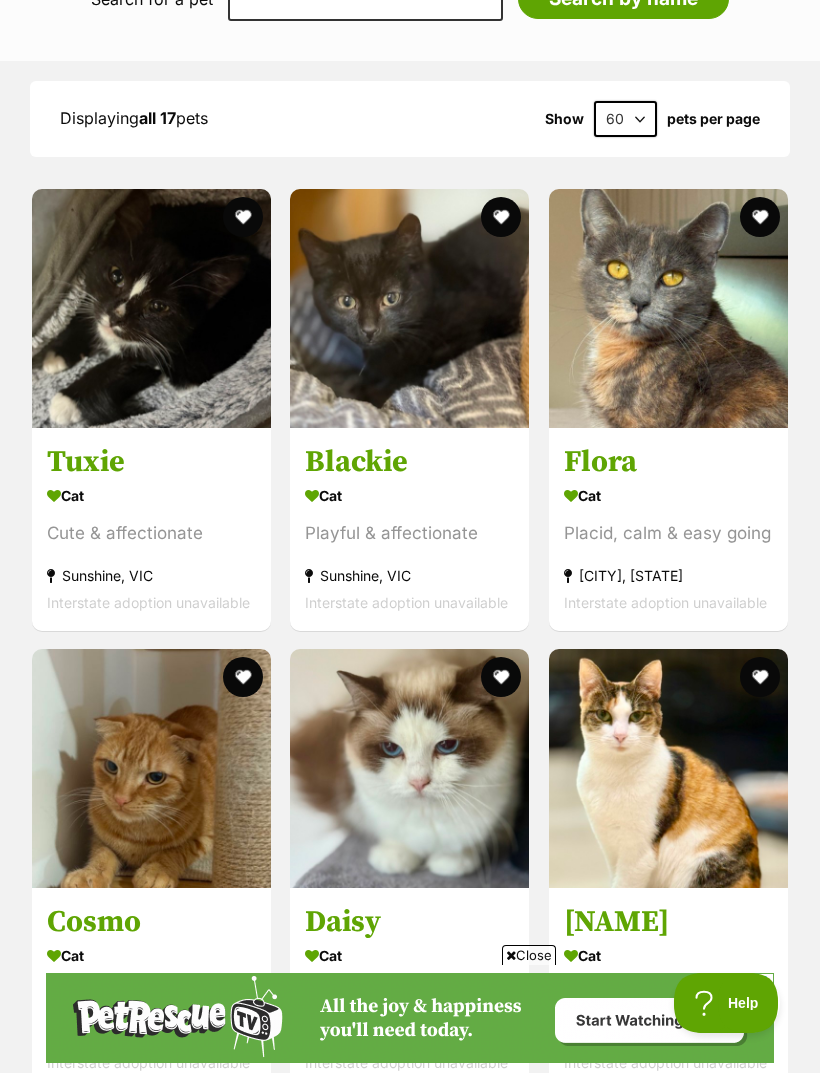 click at bounding box center [409, 308] 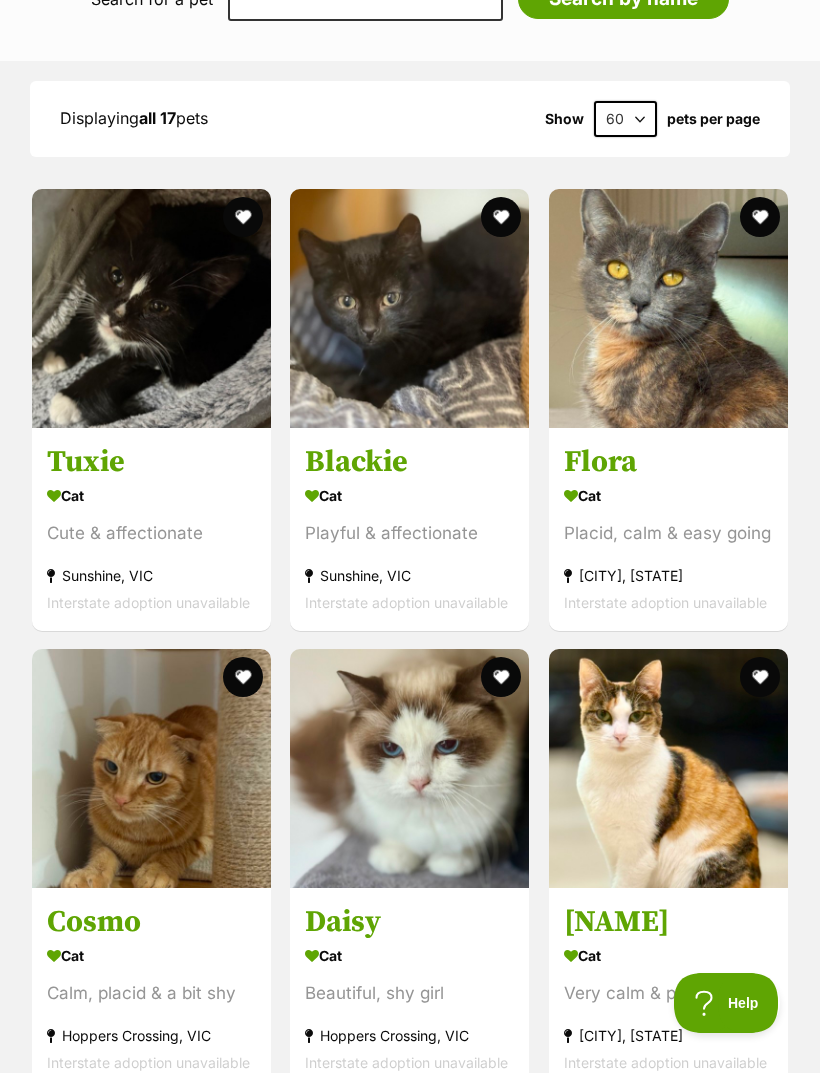 scroll, scrollTop: 1834, scrollLeft: 0, axis: vertical 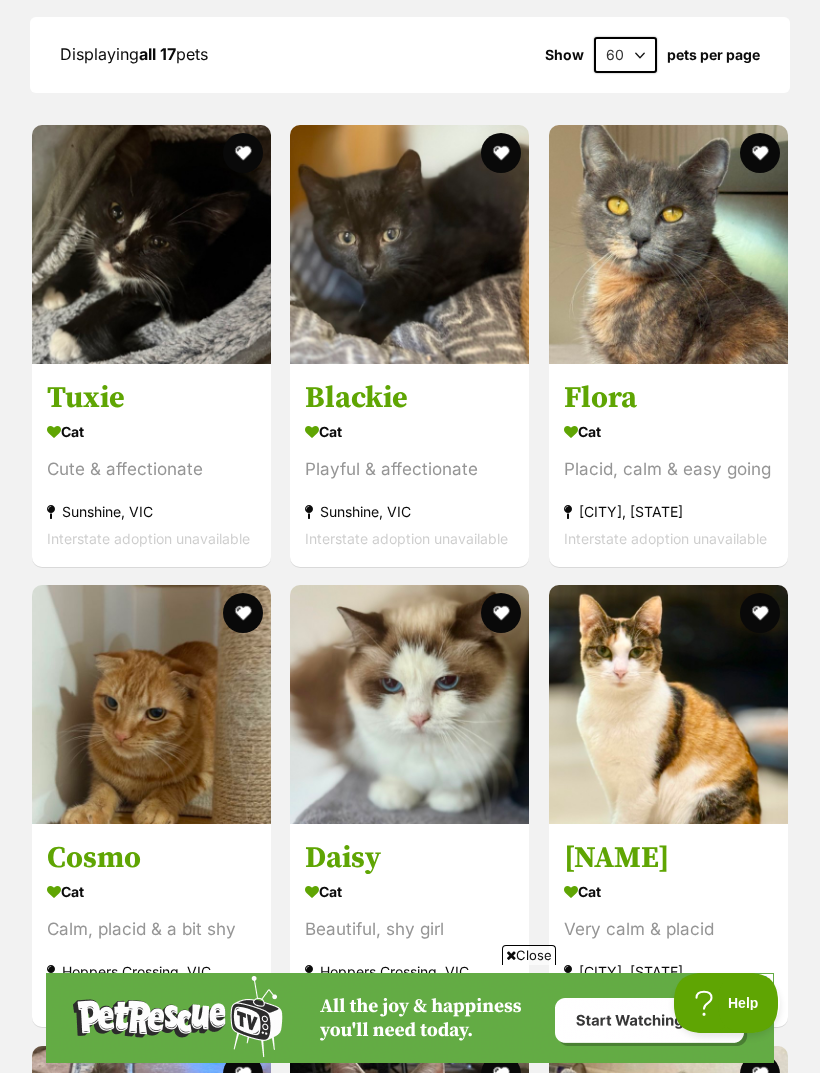 click at bounding box center [151, 244] 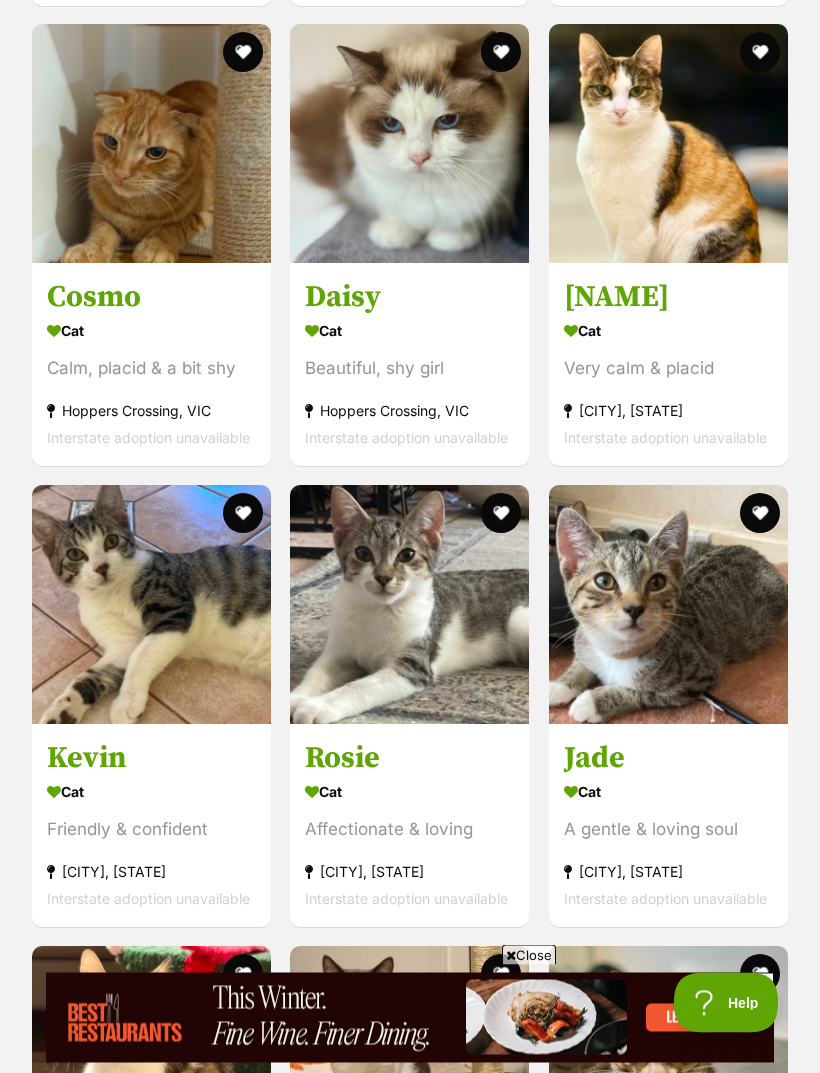 scroll, scrollTop: 2395, scrollLeft: 0, axis: vertical 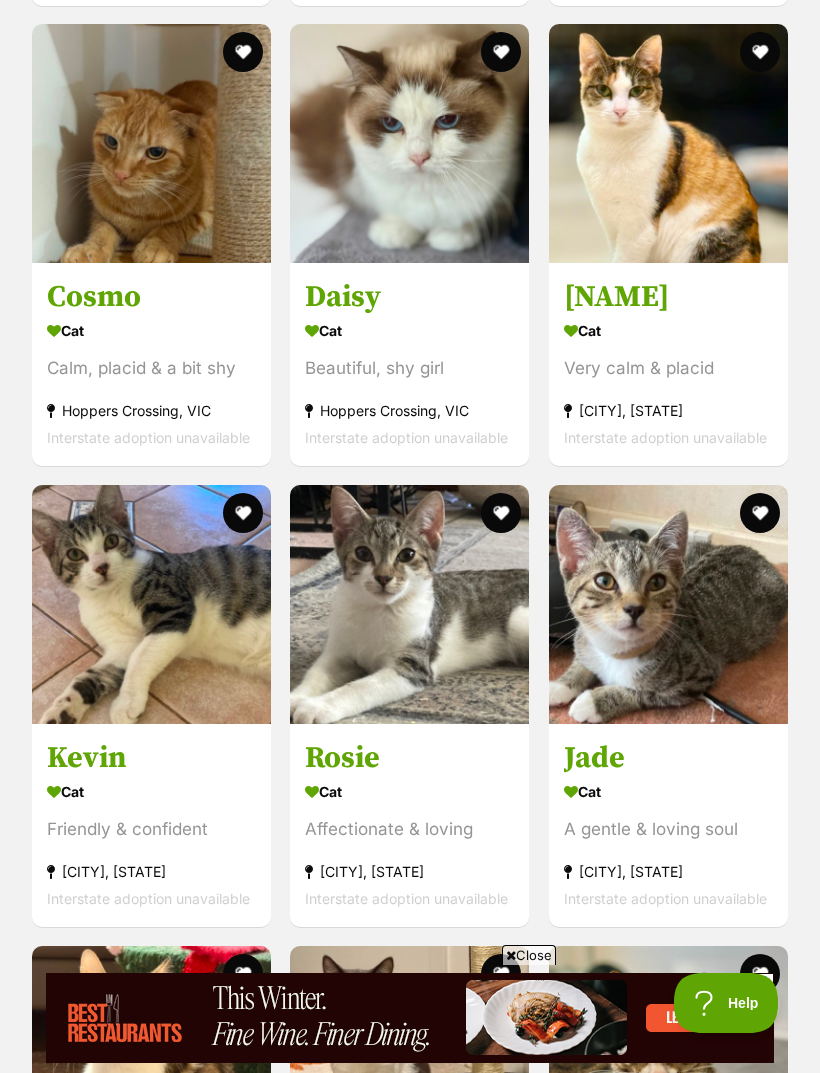 click at bounding box center [151, 143] 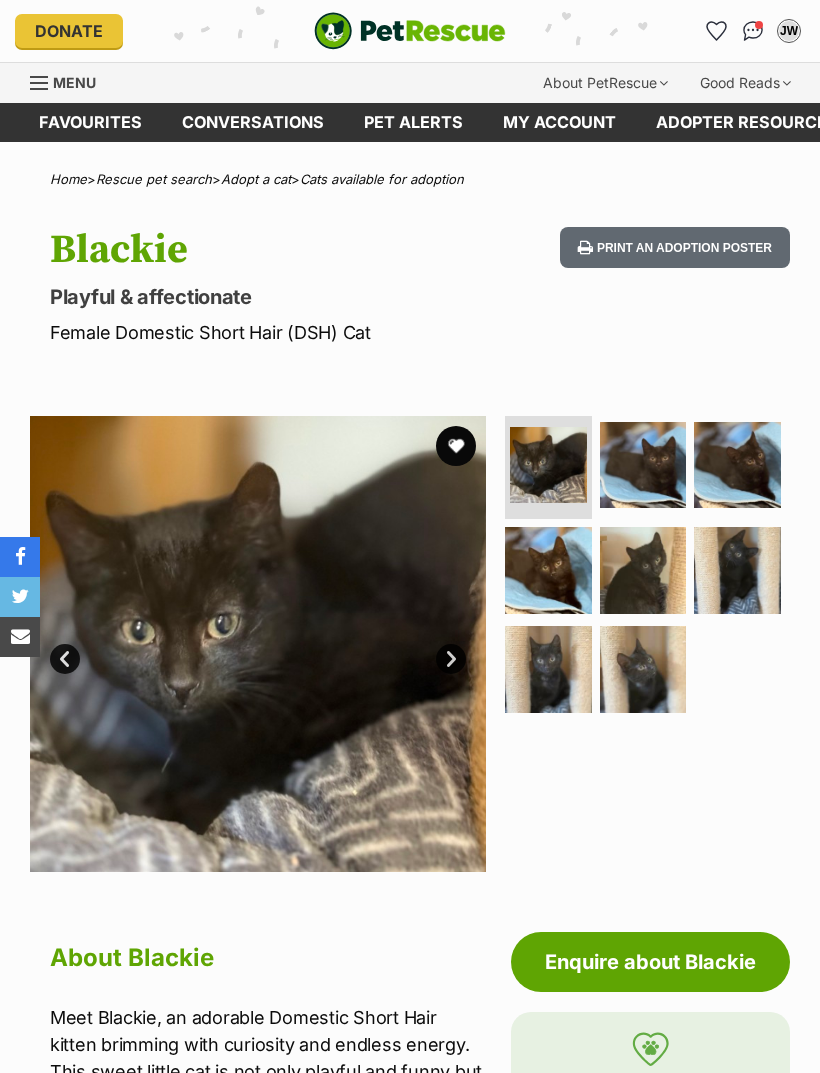 scroll, scrollTop: 7, scrollLeft: 0, axis: vertical 